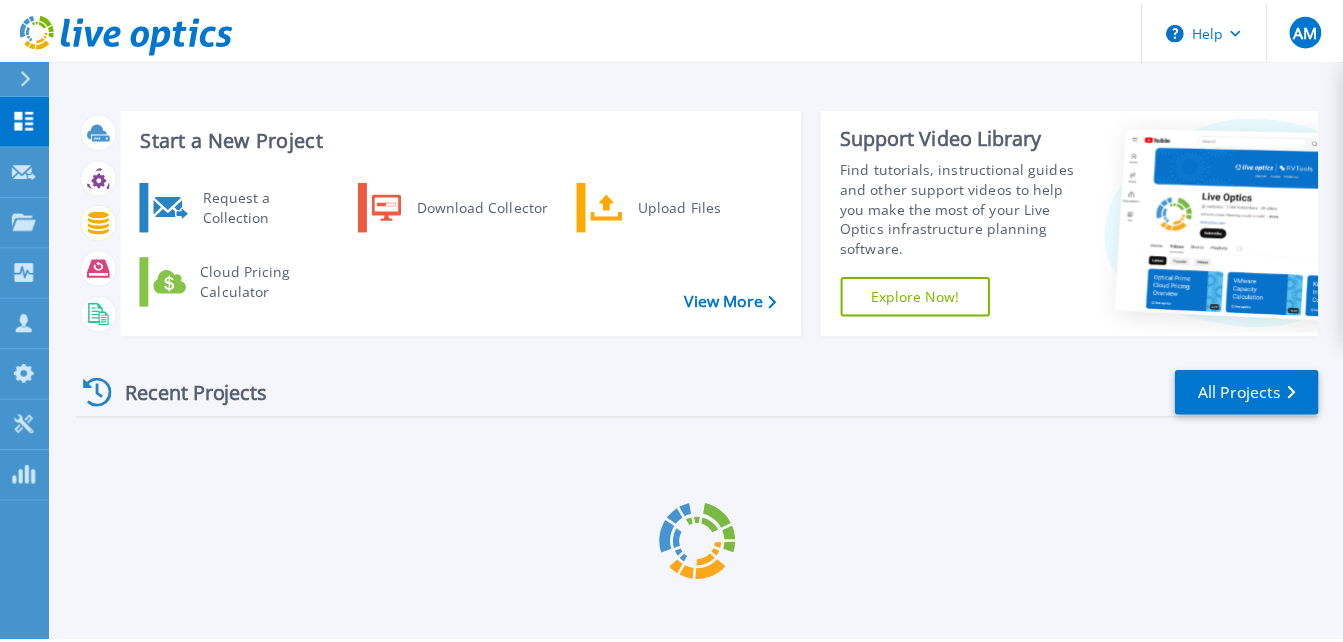 scroll, scrollTop: 0, scrollLeft: 0, axis: both 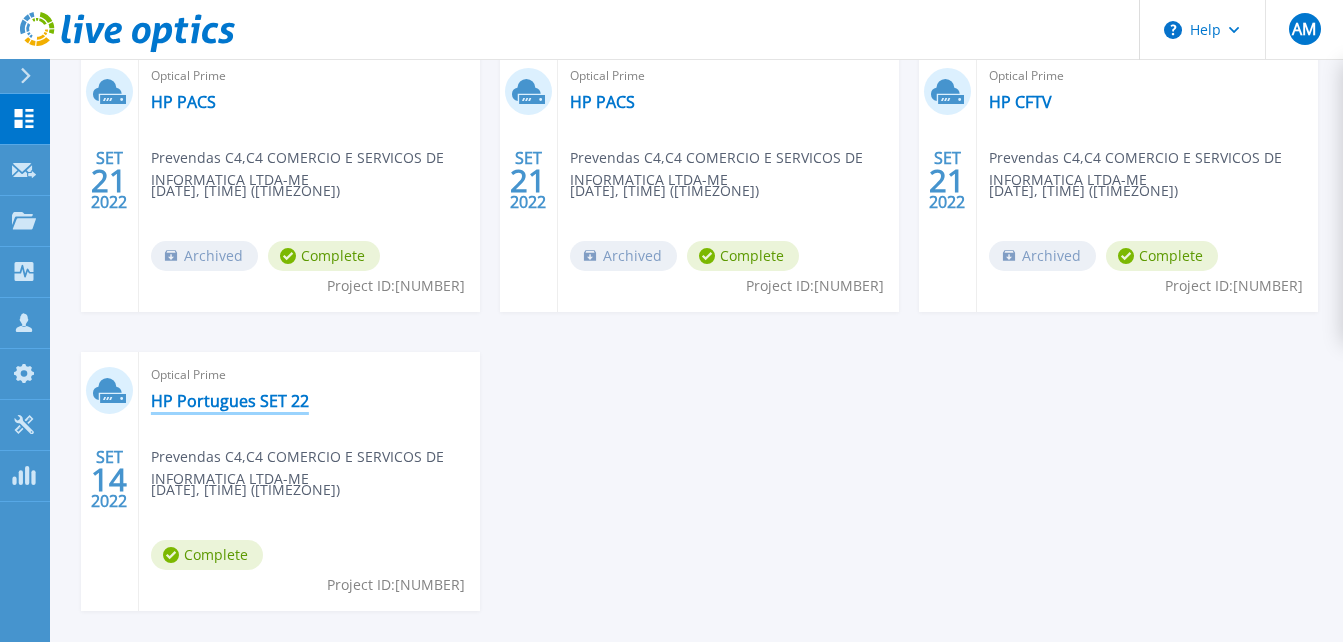 click on "HP Portugues SET 22" at bounding box center (230, 401) 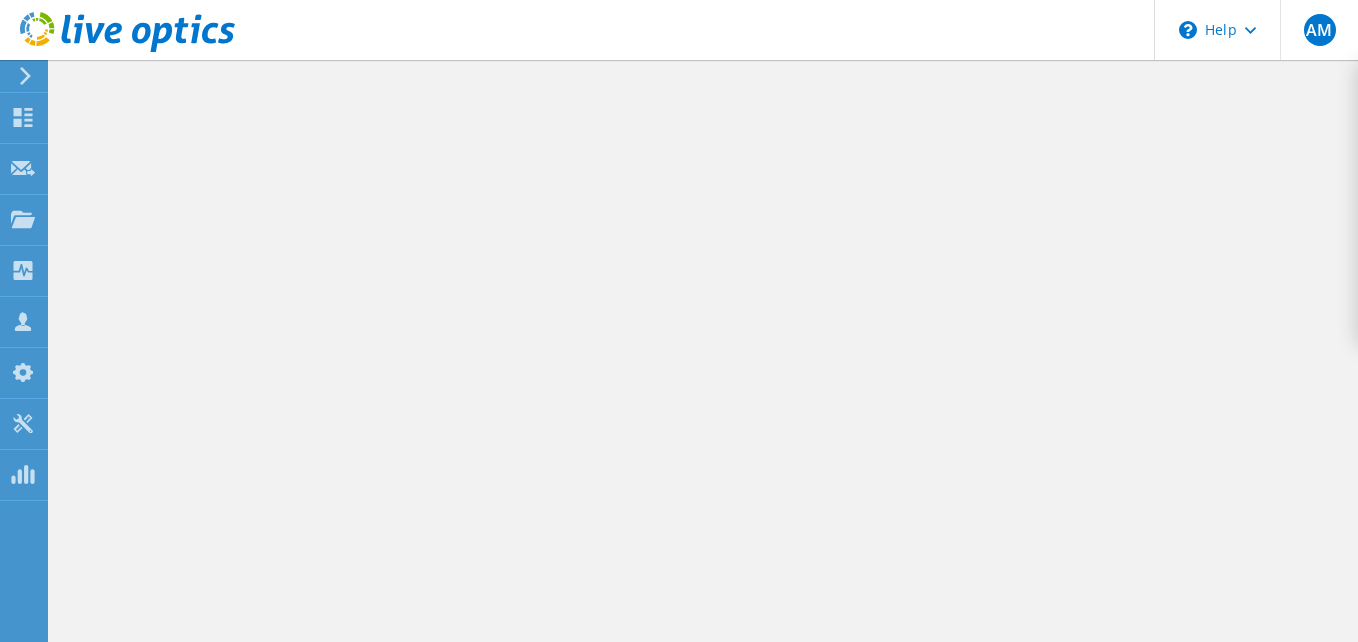 scroll, scrollTop: 0, scrollLeft: 0, axis: both 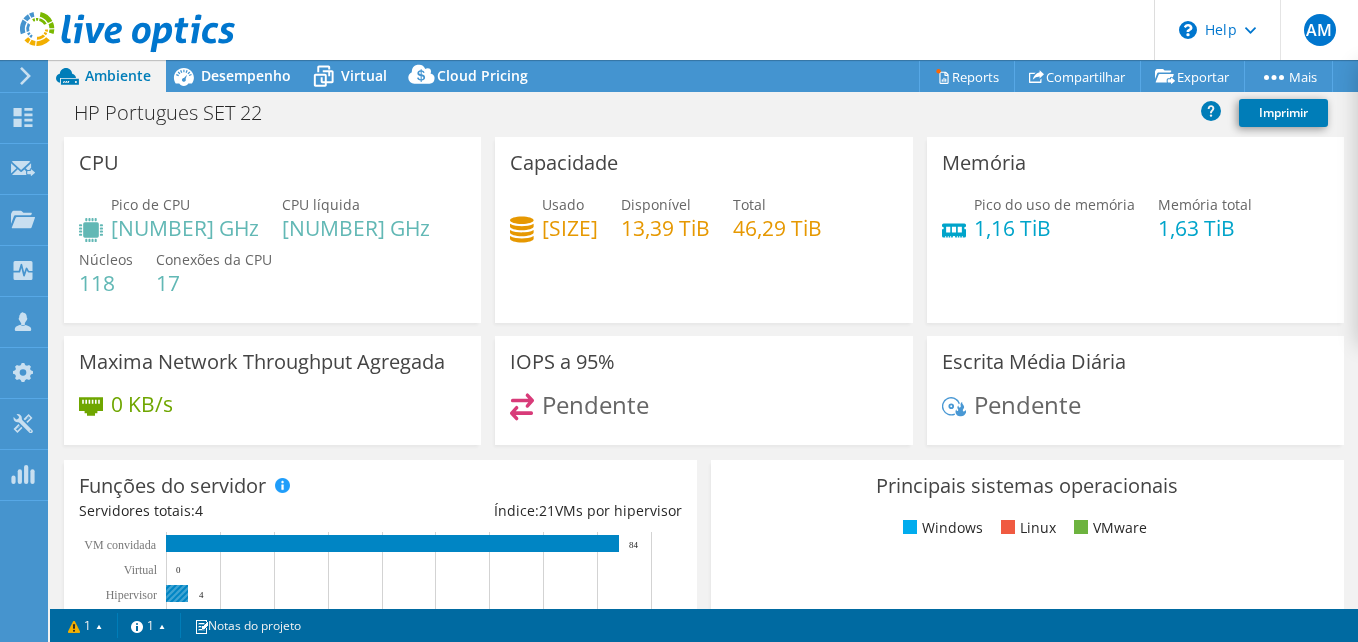 click 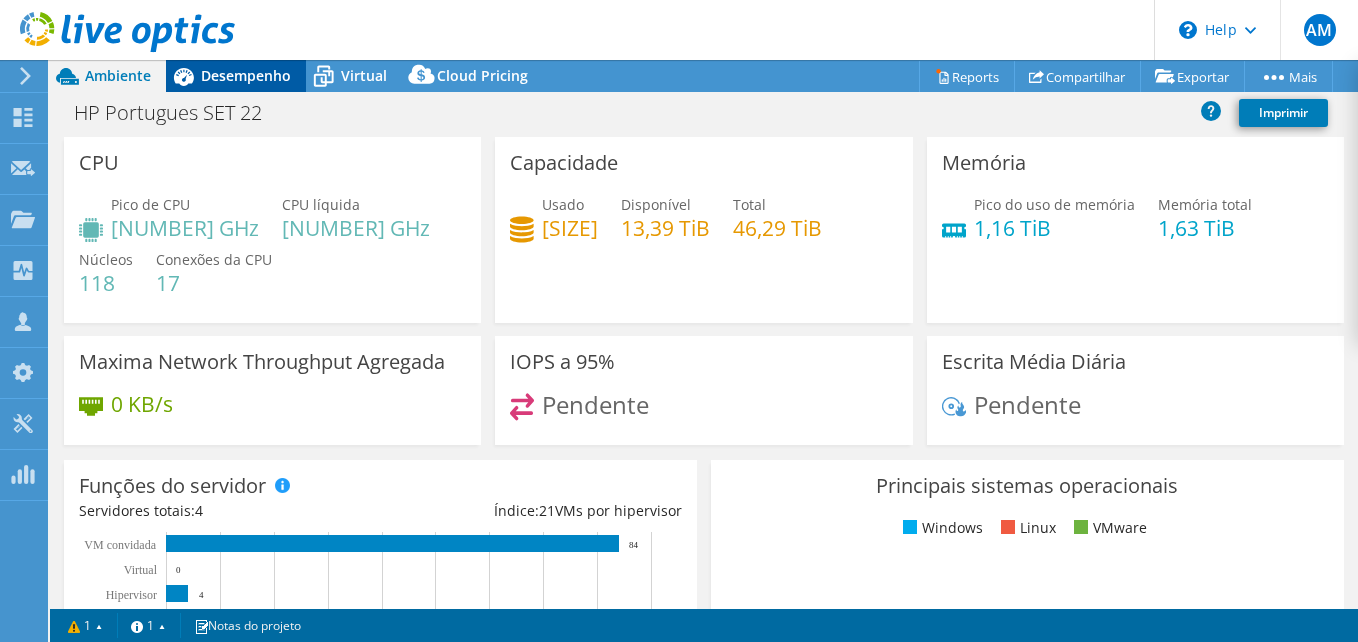 click 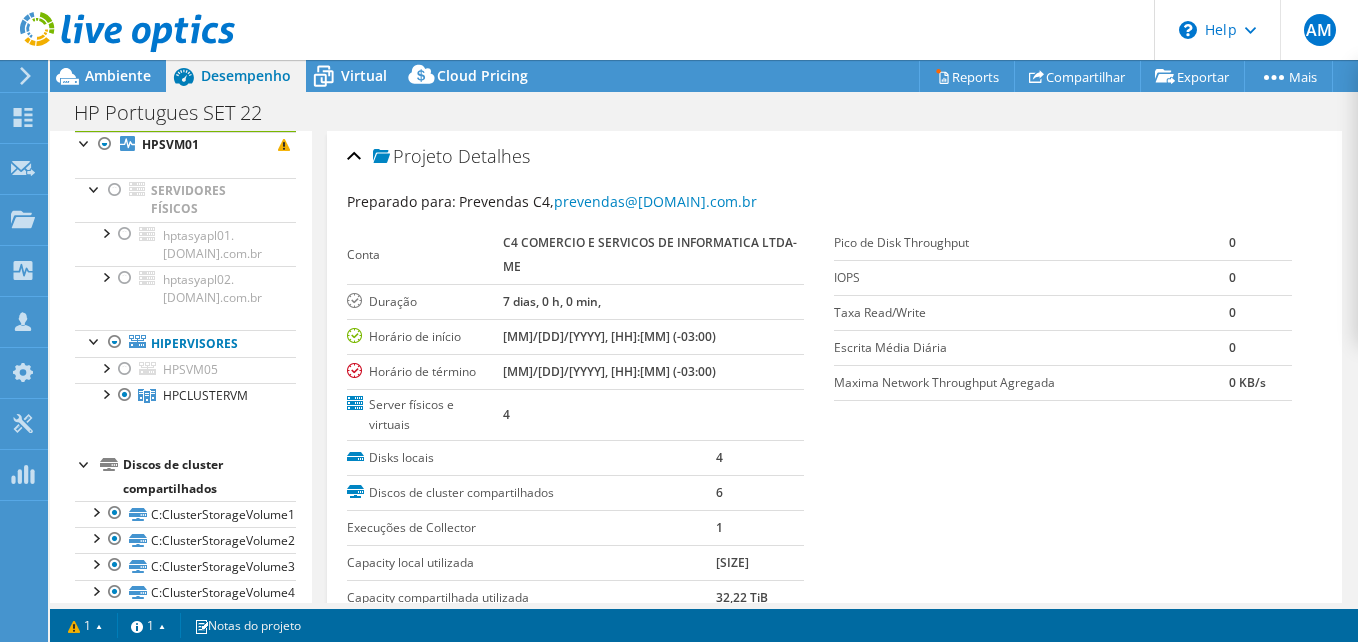 scroll, scrollTop: 0, scrollLeft: 0, axis: both 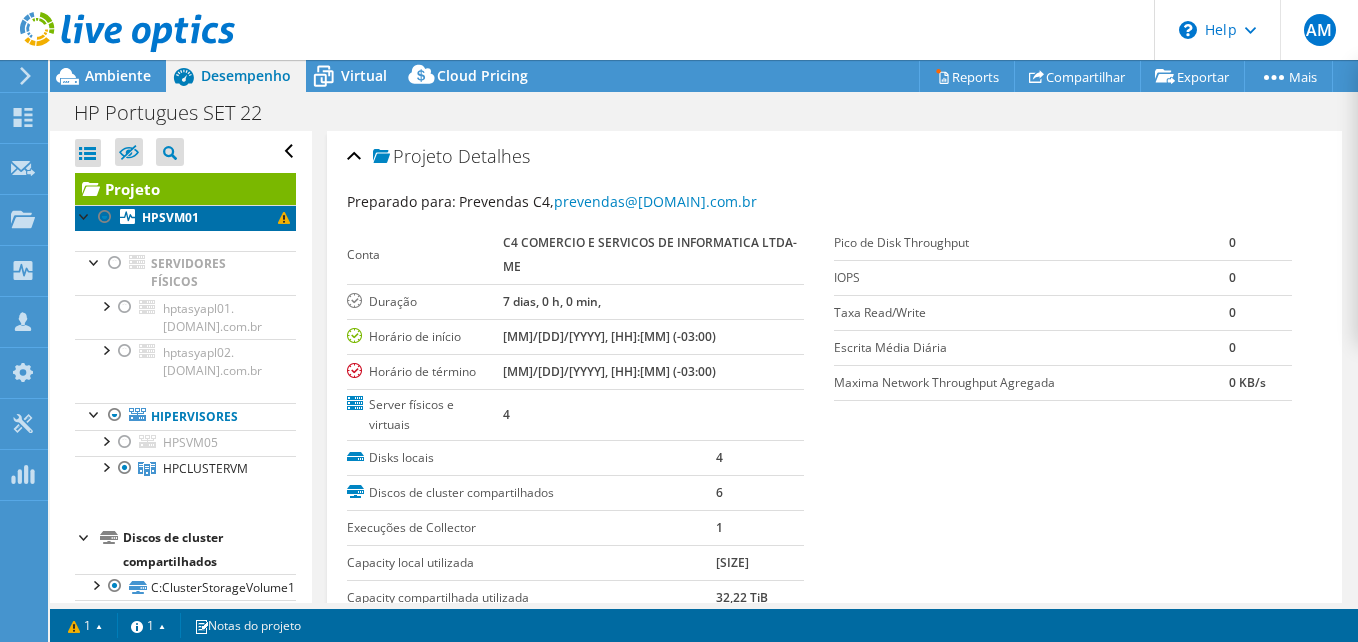 click on "HPSVM01" at bounding box center (185, 218) 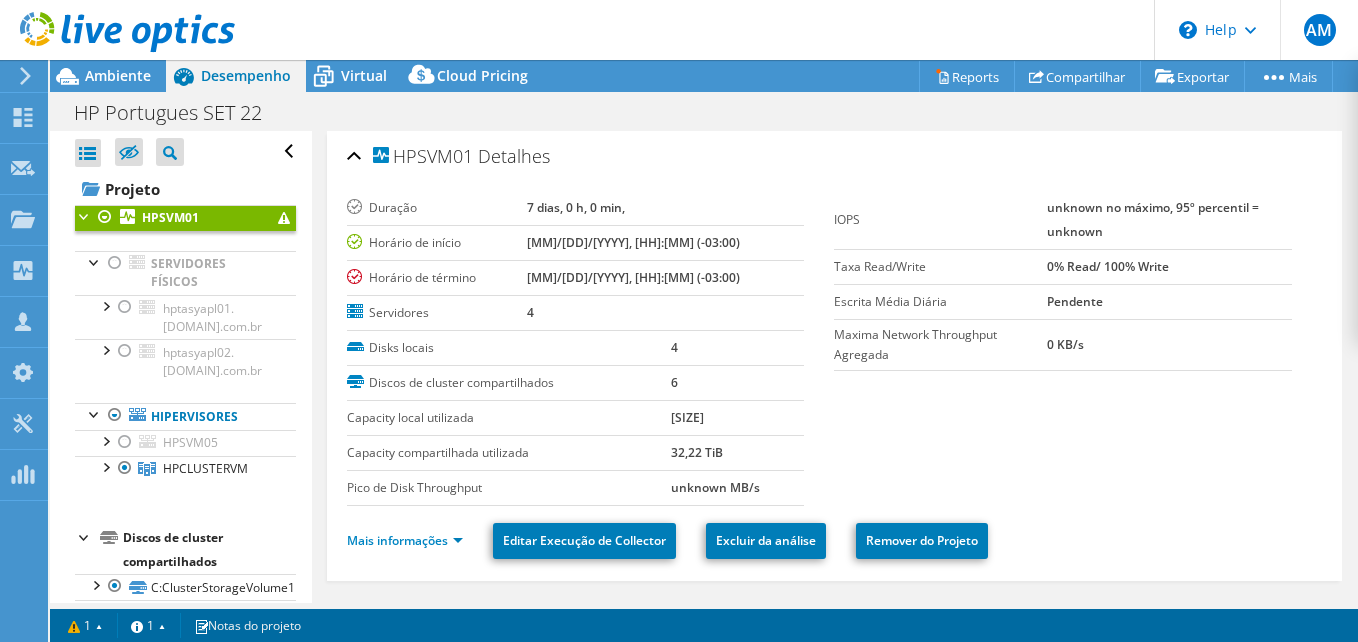 drag, startPoint x: 1342, startPoint y: 210, endPoint x: 1341, endPoint y: 340, distance: 130.00385 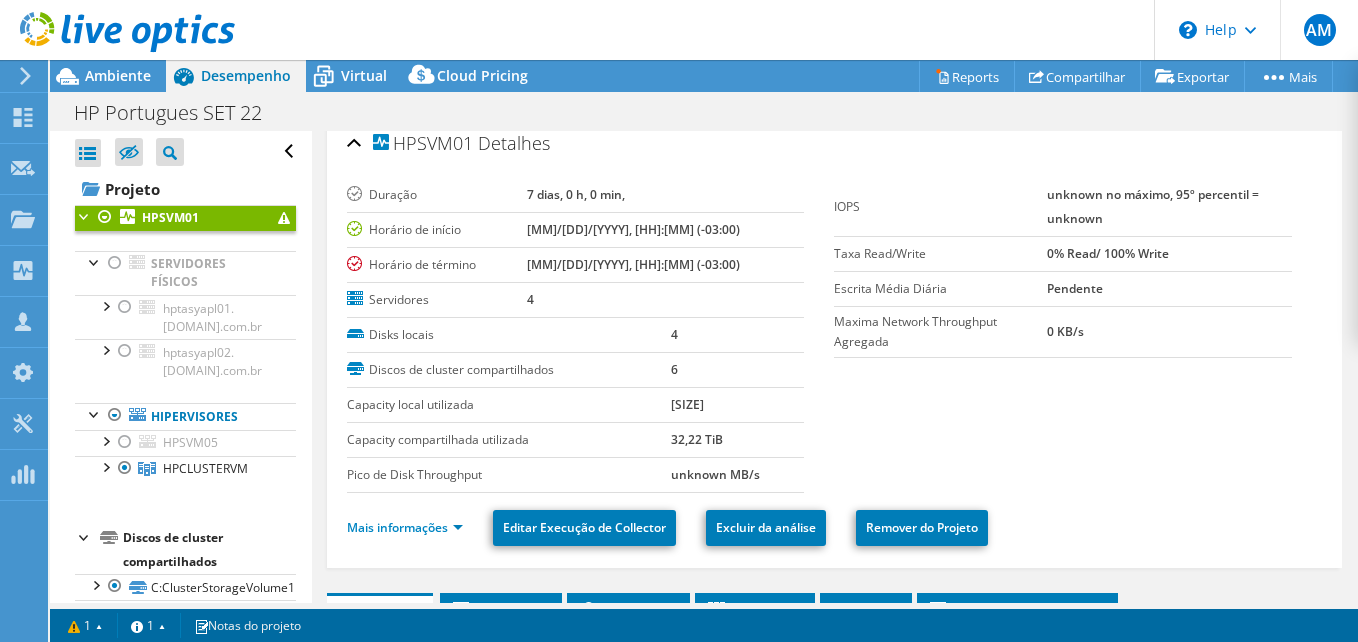 scroll, scrollTop: 0, scrollLeft: 0, axis: both 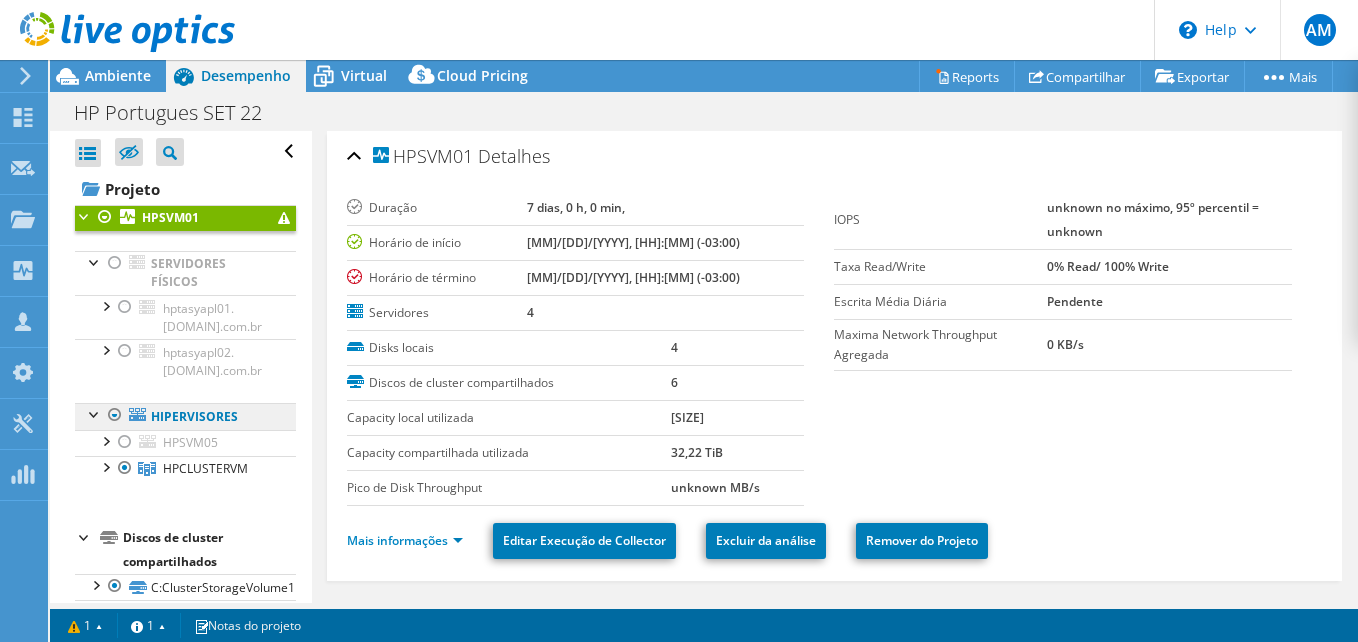 click on "Hipervisores" at bounding box center [185, 416] 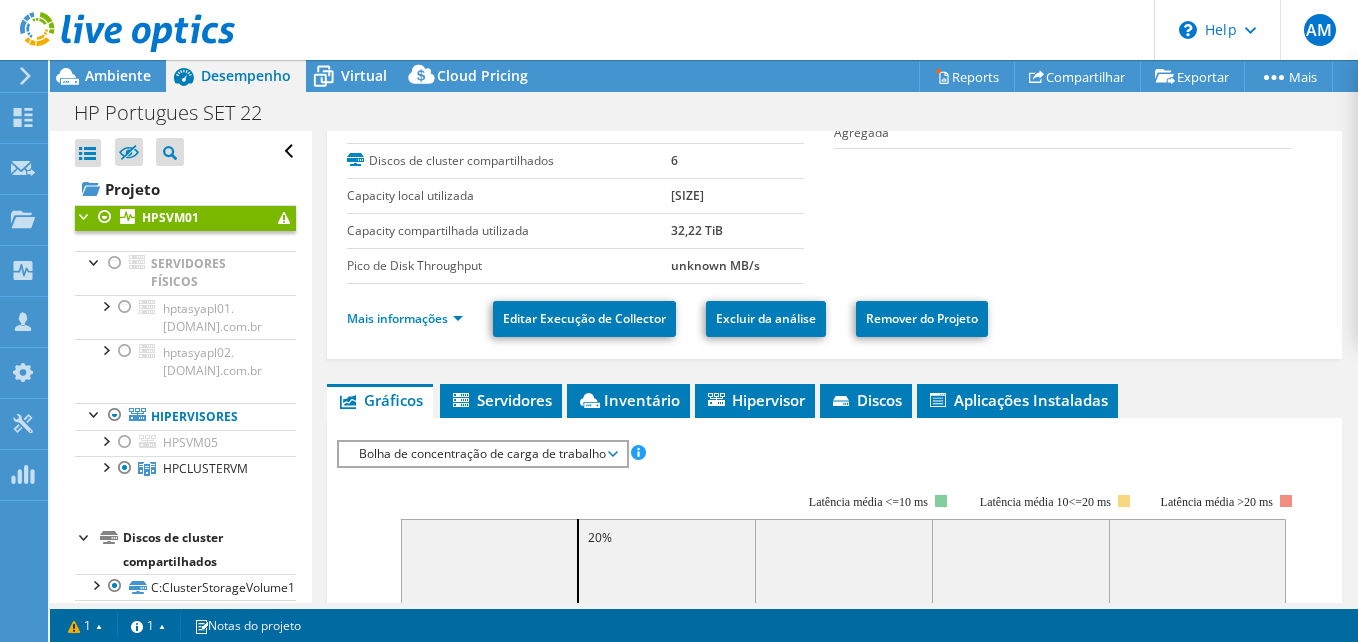 scroll, scrollTop: 0, scrollLeft: 0, axis: both 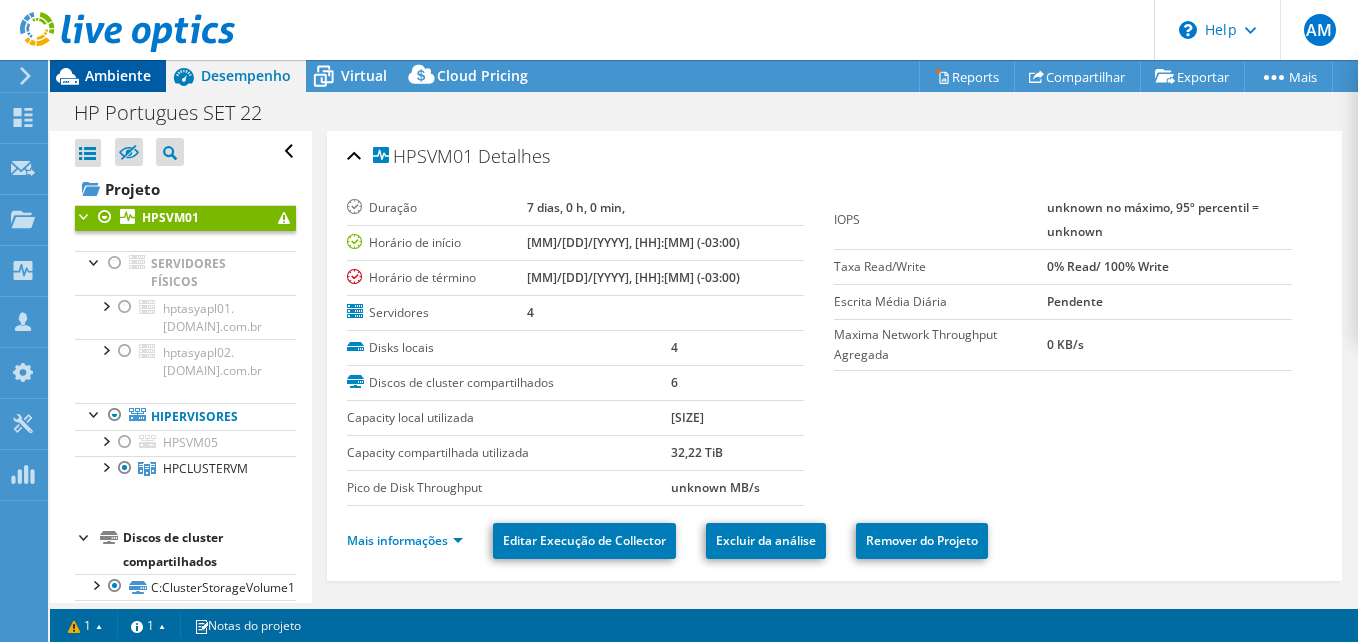click on "Ambiente" at bounding box center (118, 75) 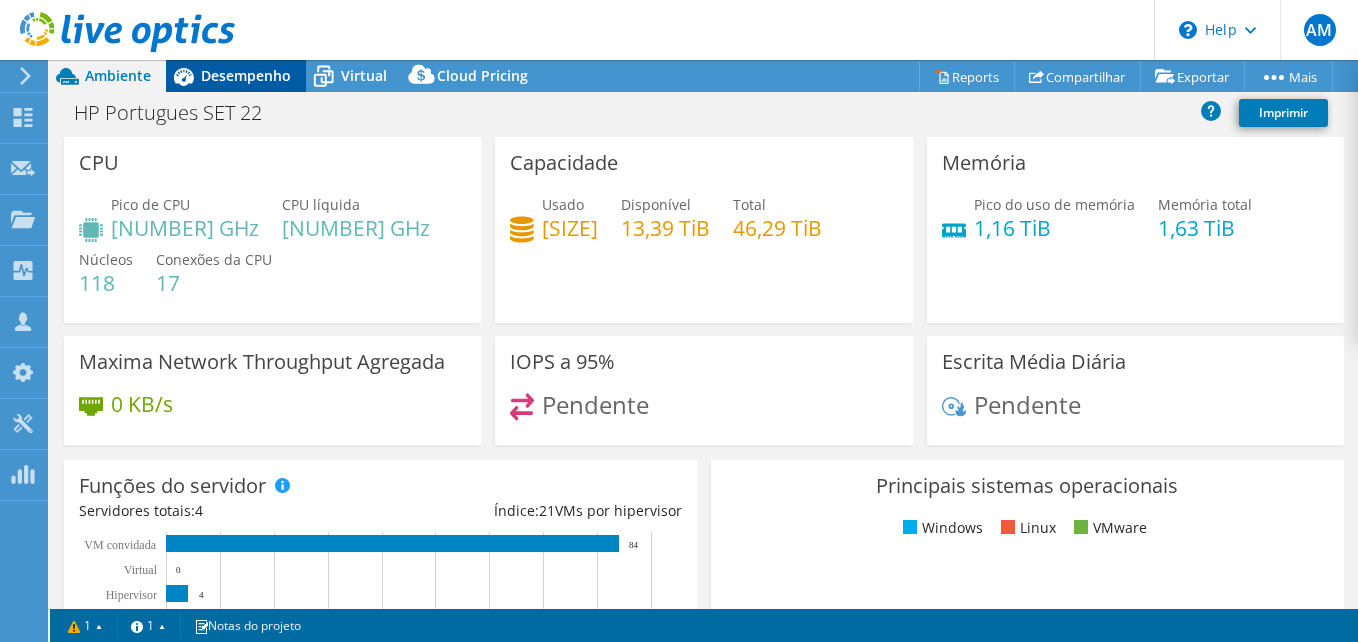 click on "Desempenho" at bounding box center [246, 75] 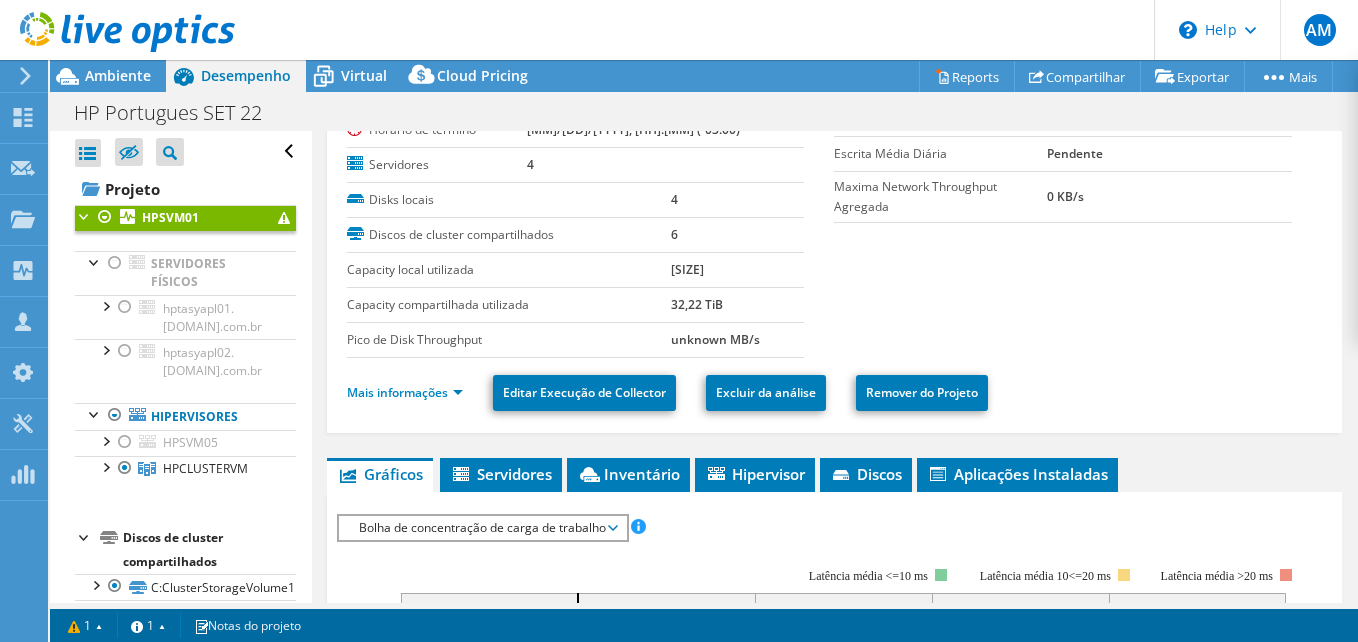 scroll, scrollTop: 125, scrollLeft: 0, axis: vertical 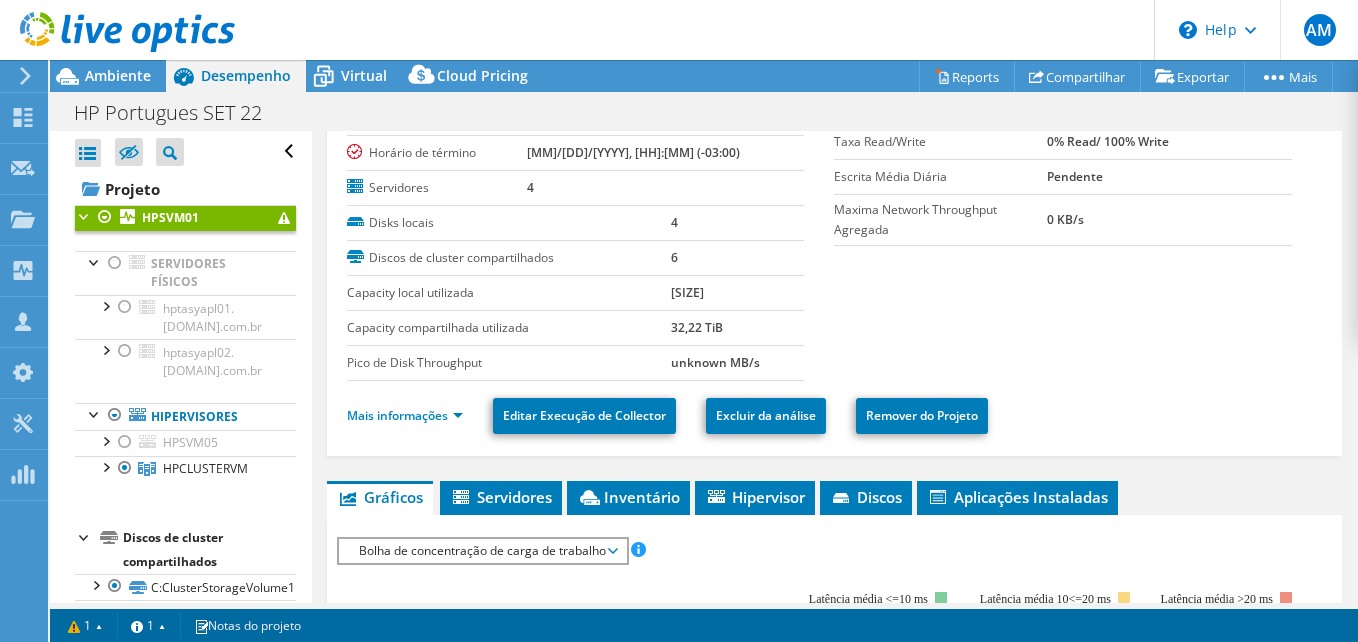 click on "Mais informações" at bounding box center (411, 416) 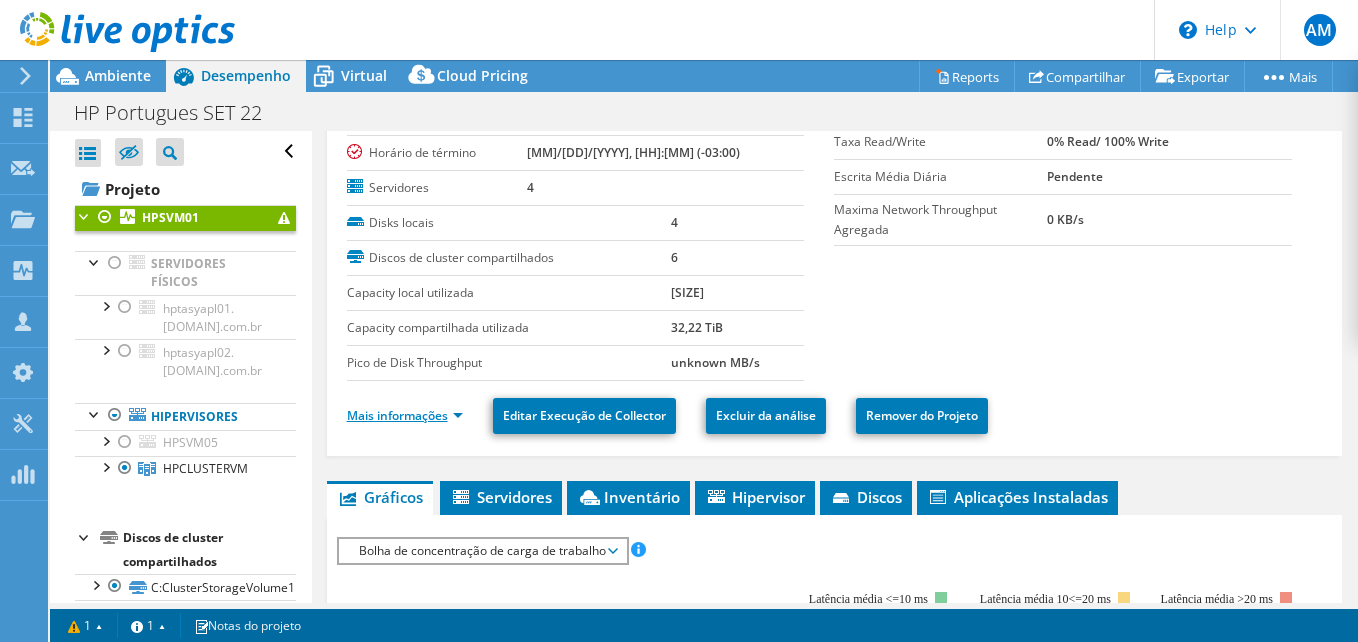click on "Mais informações" at bounding box center (405, 415) 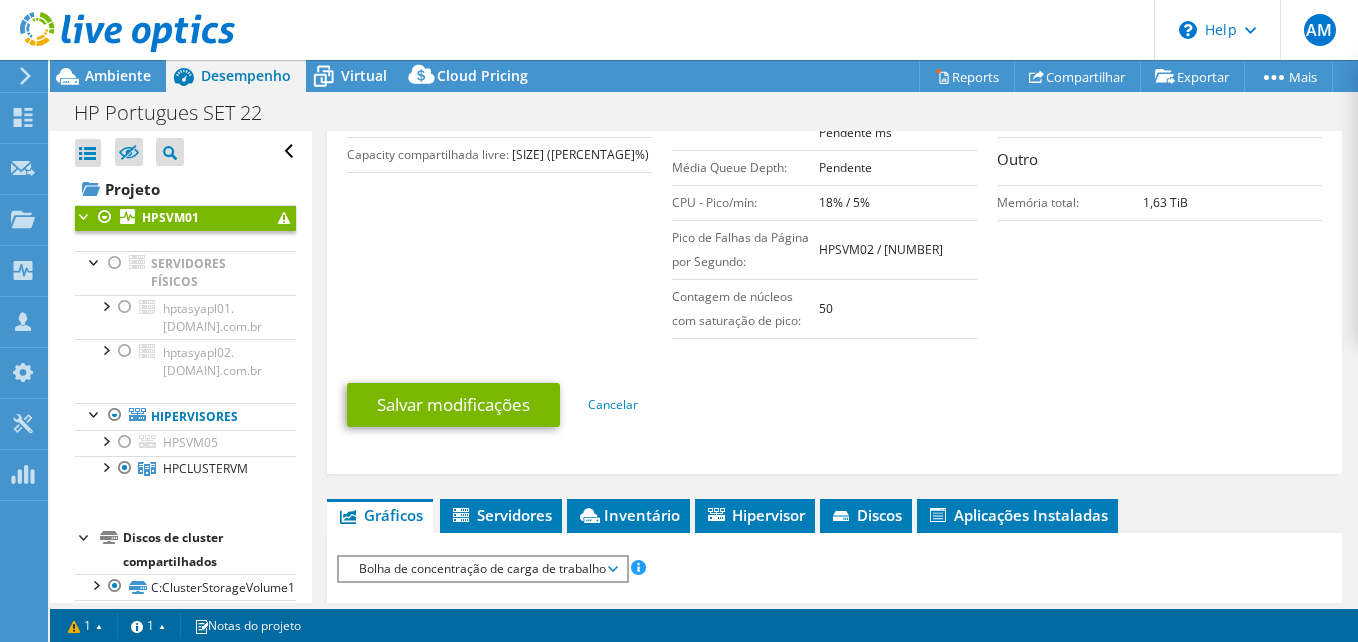 scroll, scrollTop: 466, scrollLeft: 0, axis: vertical 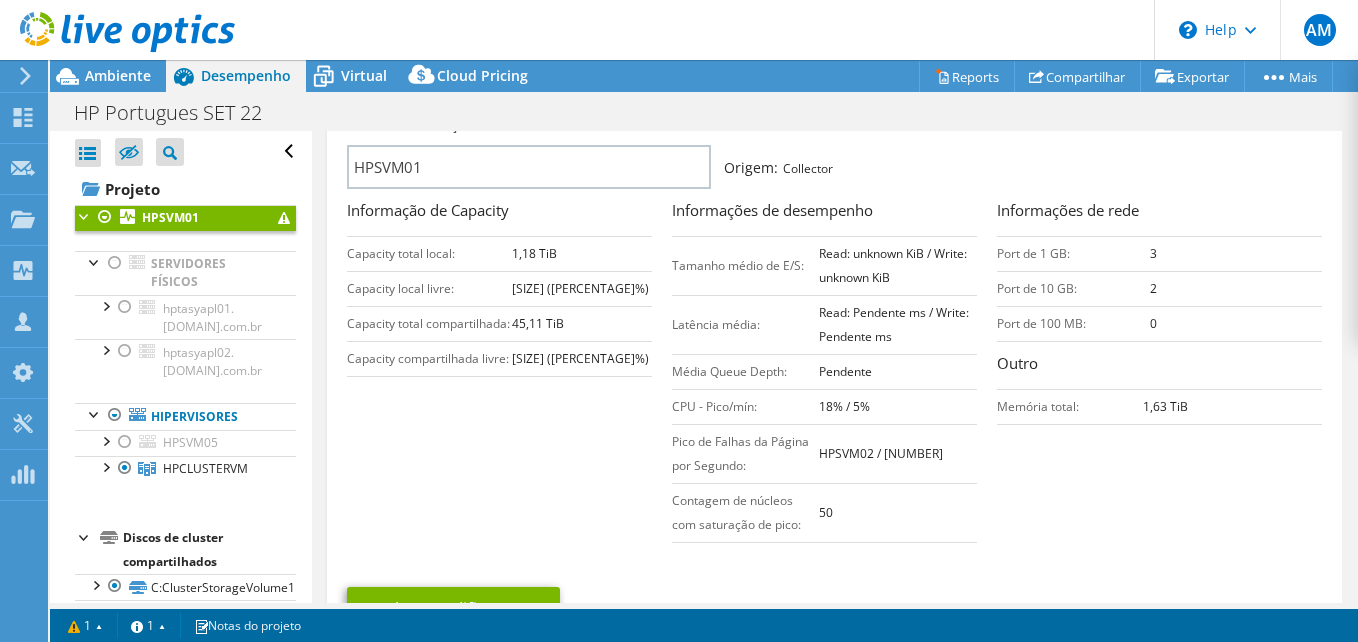 drag, startPoint x: 1337, startPoint y: 317, endPoint x: 1339, endPoint y: 291, distance: 26.076809 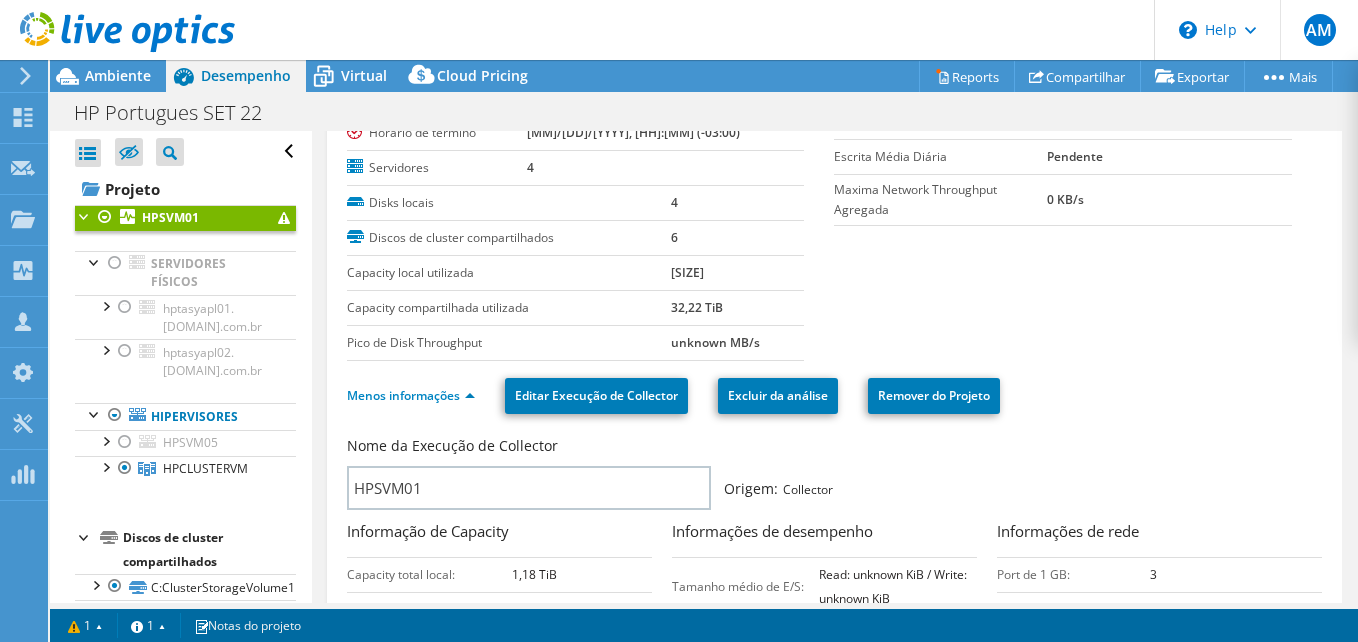 scroll, scrollTop: 0, scrollLeft: 0, axis: both 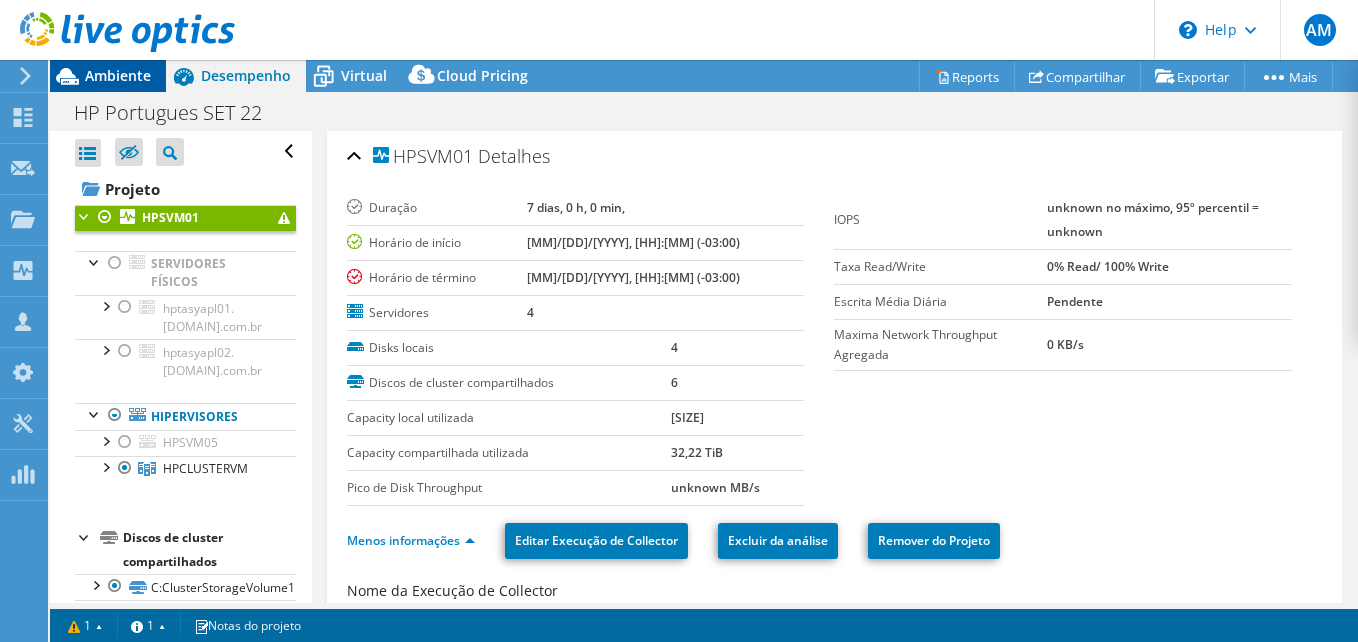 click on "Ambiente" at bounding box center [118, 75] 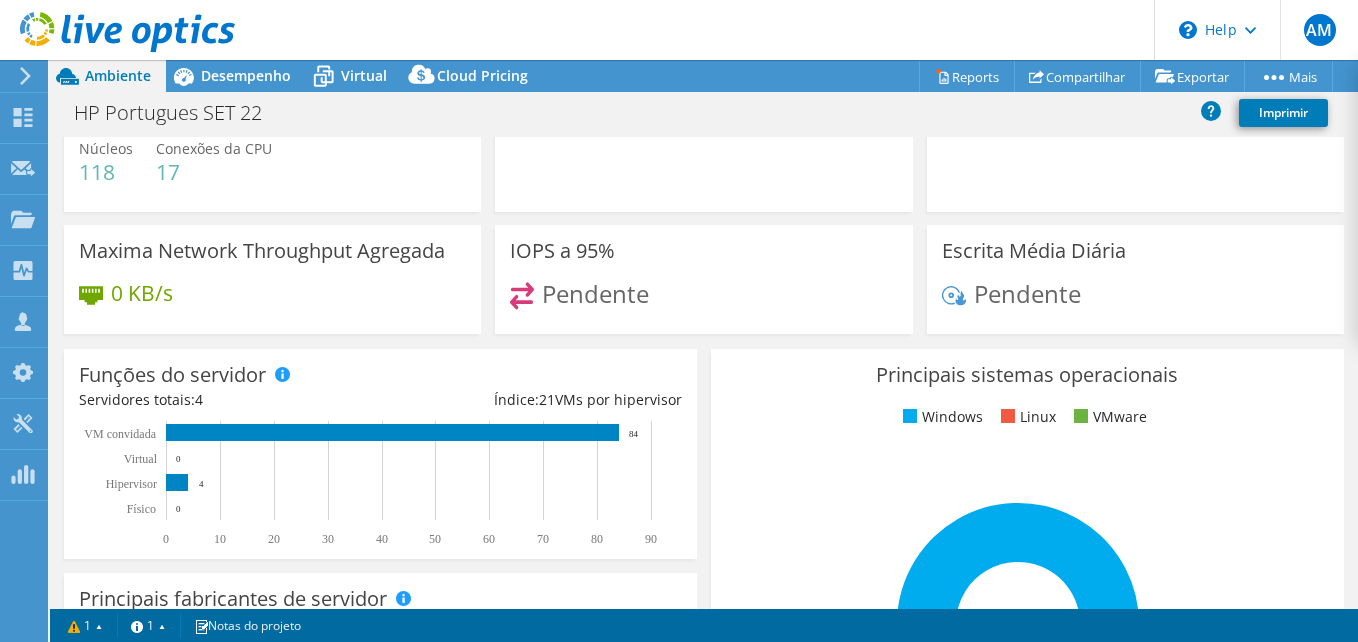 scroll, scrollTop: 138, scrollLeft: 0, axis: vertical 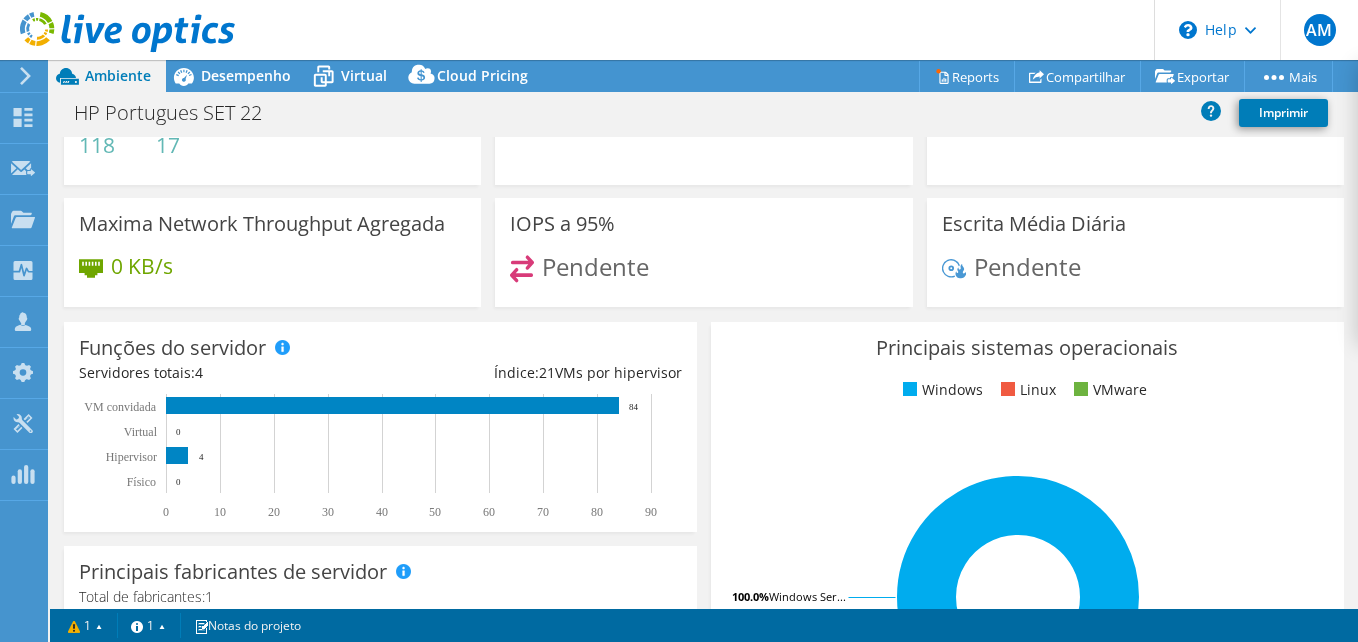 click on "Memória
Pico do uso de memória
[SIZE]
Memória total
[SIZE]" at bounding box center [1135, 92] 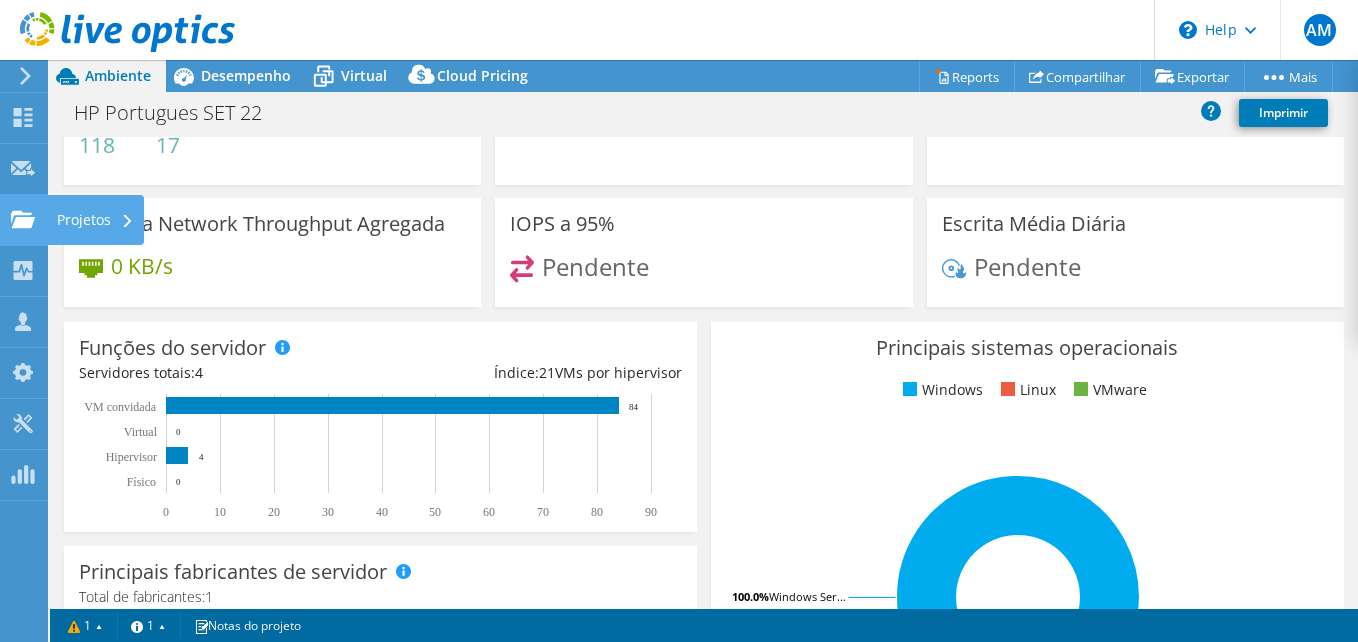 click on "Projetos" at bounding box center (95, 220) 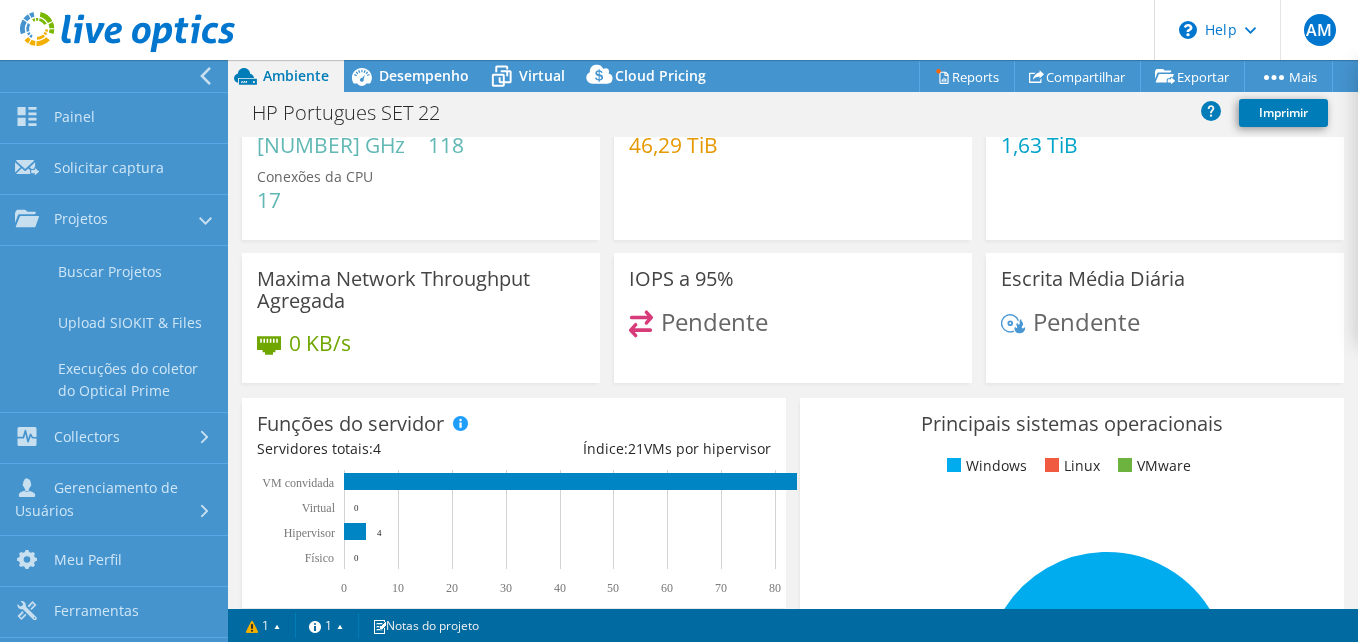 scroll, scrollTop: 0, scrollLeft: 0, axis: both 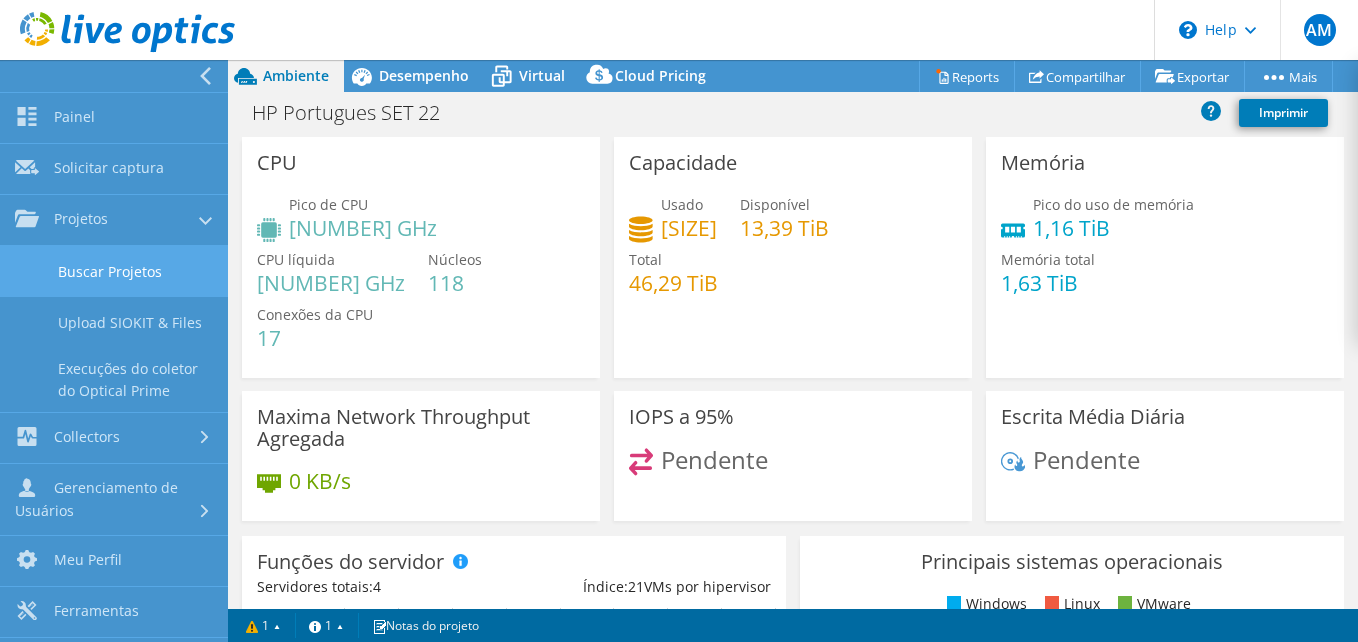 click on "Buscar Projetos" at bounding box center [114, 271] 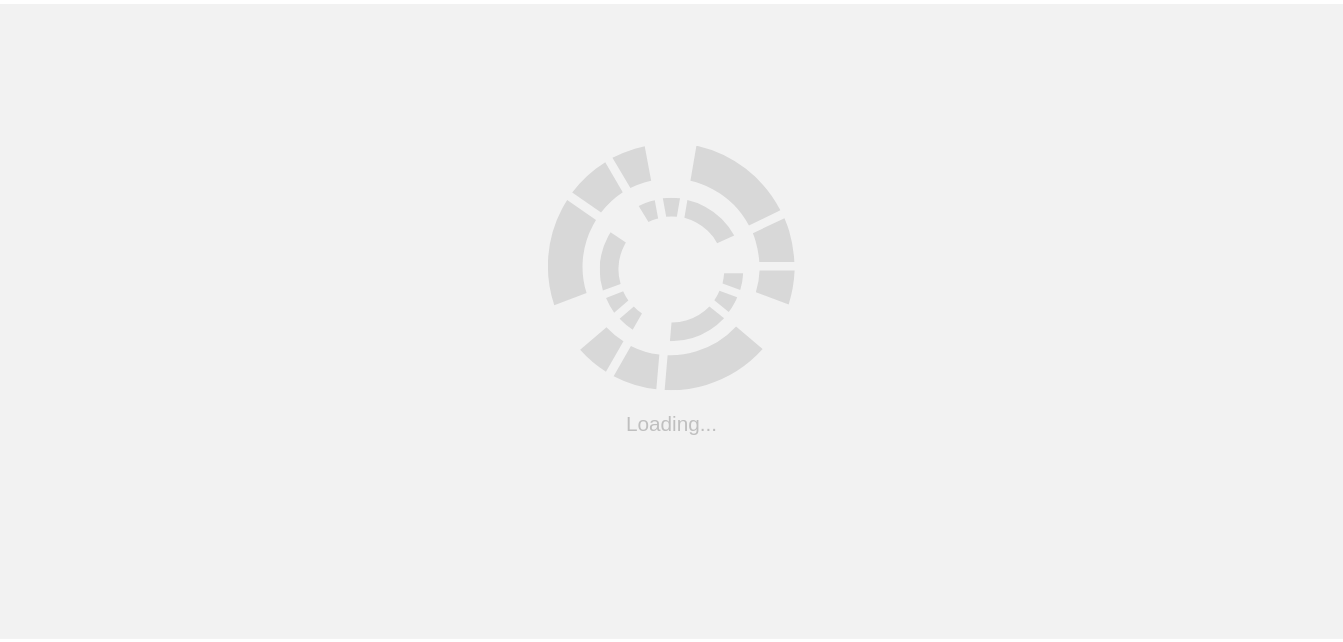 scroll, scrollTop: 0, scrollLeft: 0, axis: both 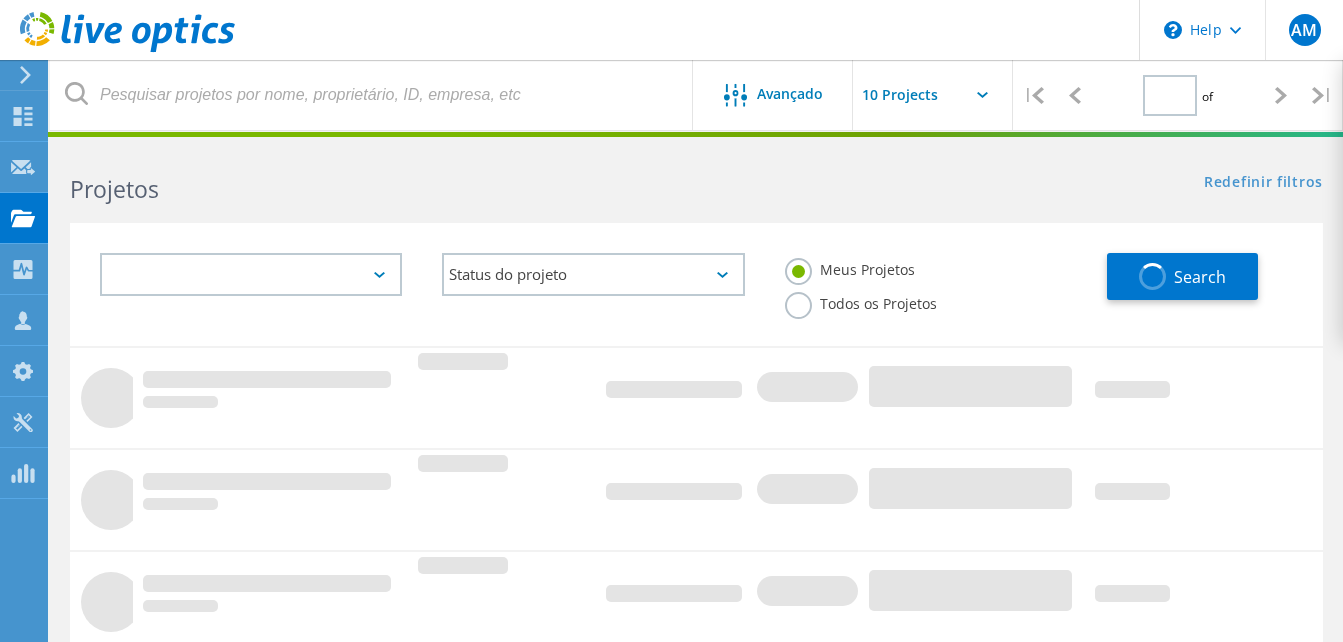 type on "1" 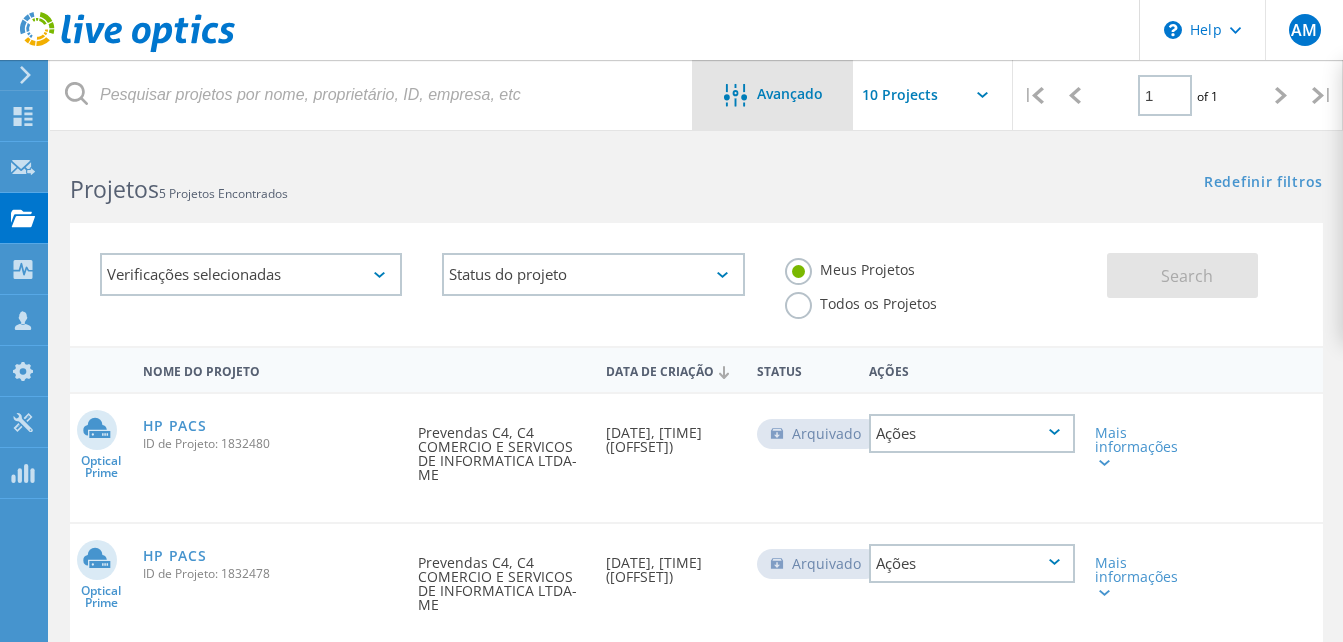 click on "Avançado" 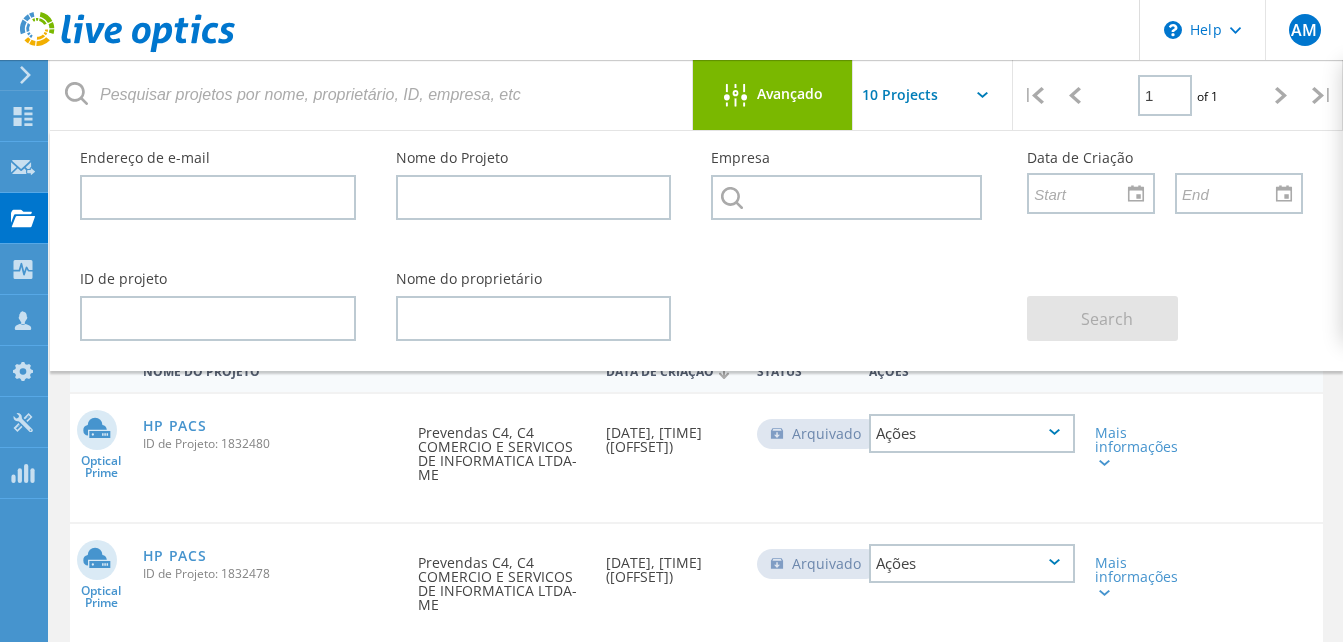 click on "Optical Prime  HP PACS  ID de Projeto: 1832478  Solicitado por  Prevendas C4, C4 COMERCIO E SERVICOS DE INFORMATICA LTDA-ME  Data de Criação  09/21/2022, 11:32 (-03:00)   Arquivado
Ações   Mais informações" 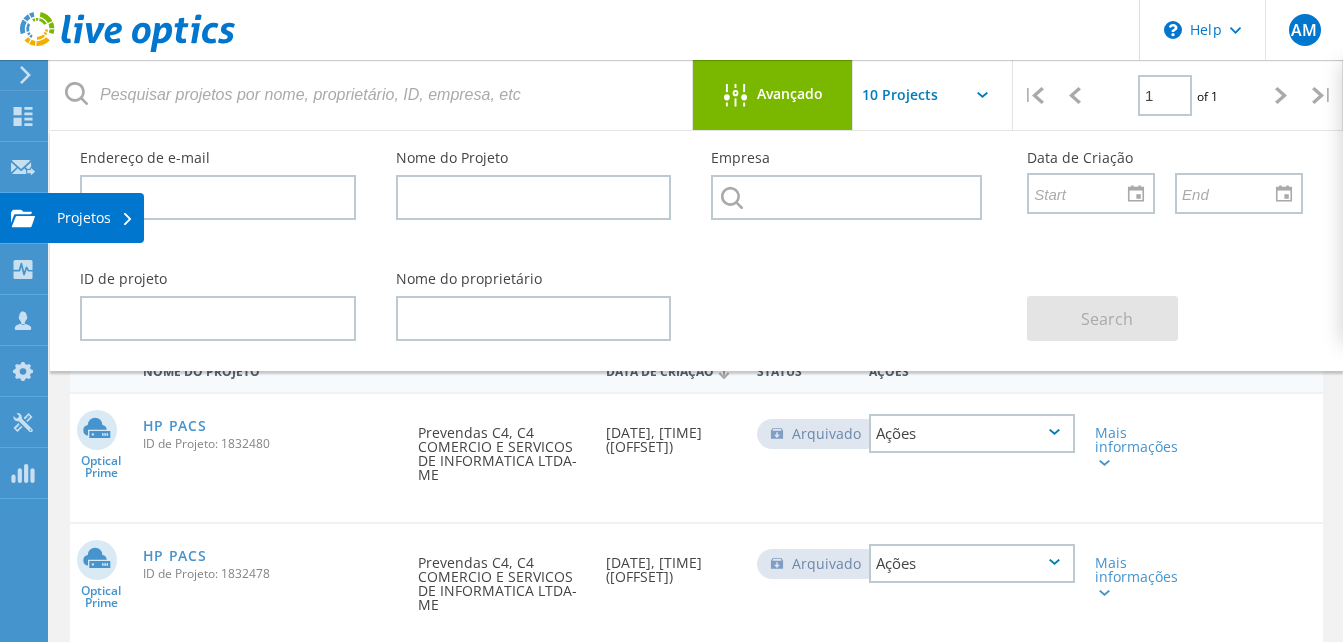 click on "Projetos" at bounding box center [95, 218] 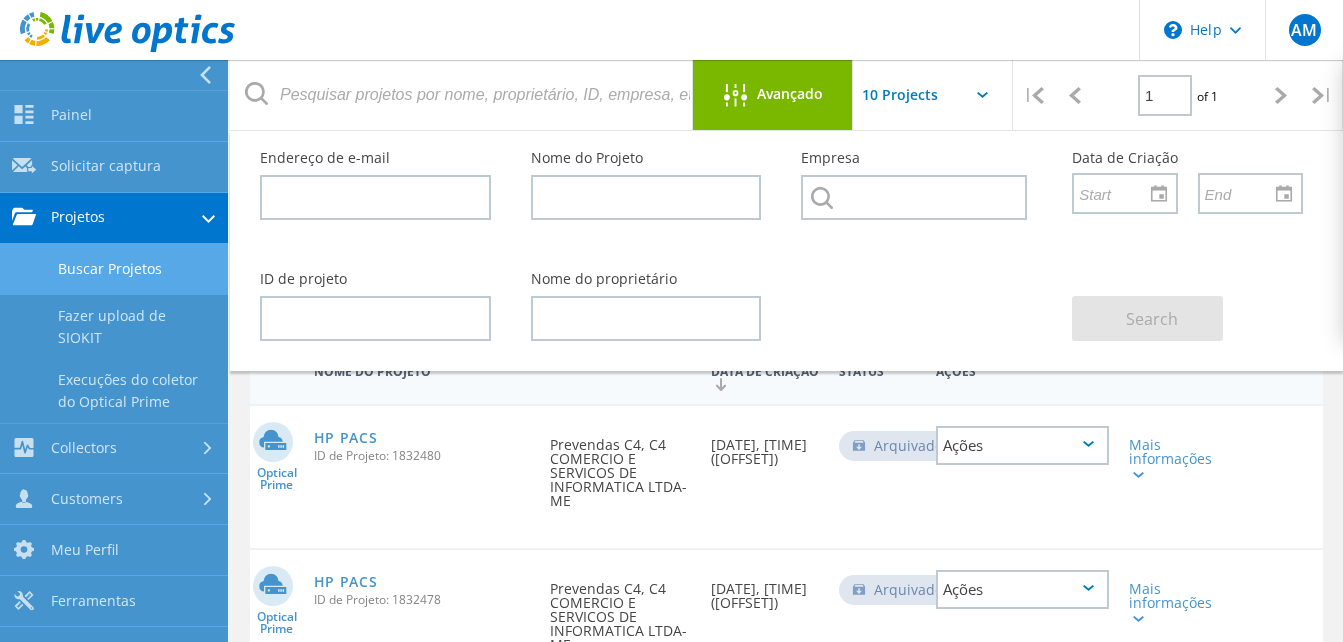 click 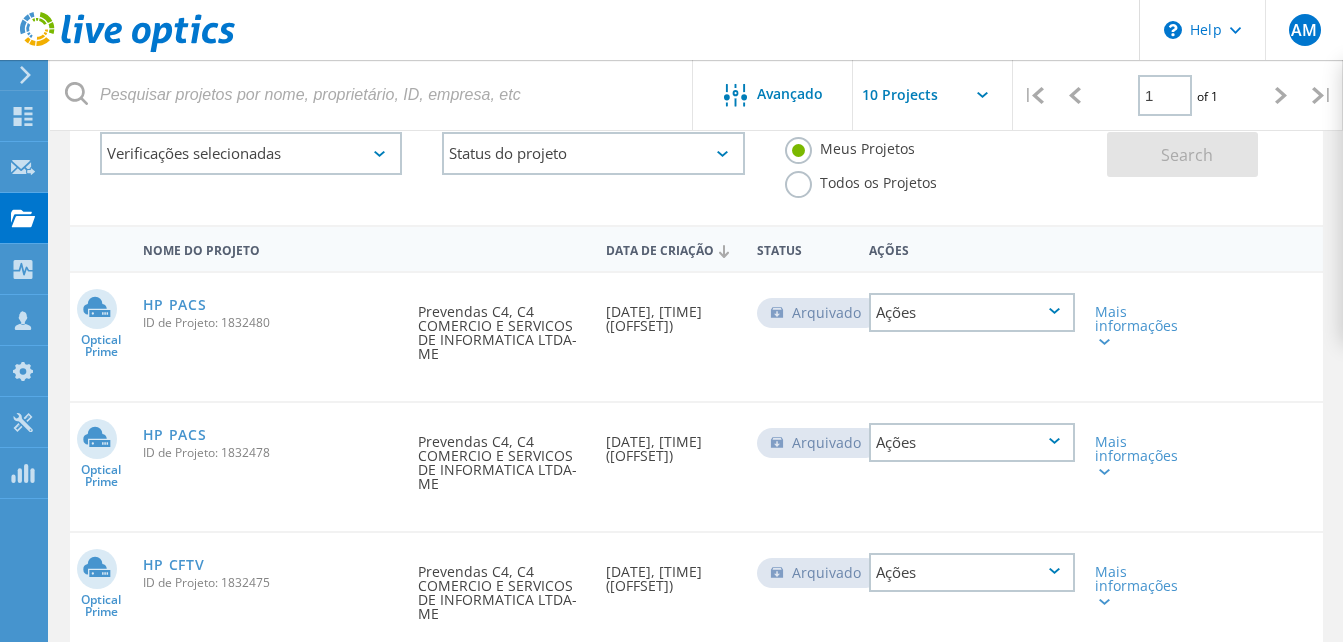 scroll, scrollTop: 0, scrollLeft: 0, axis: both 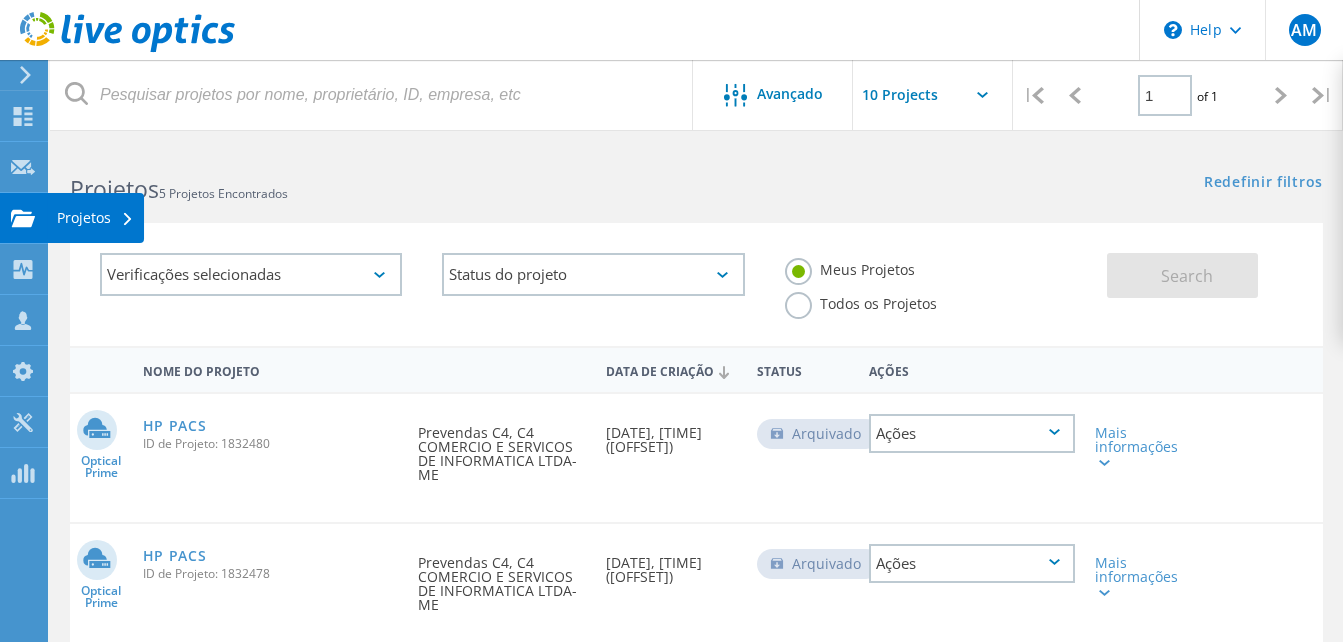 click 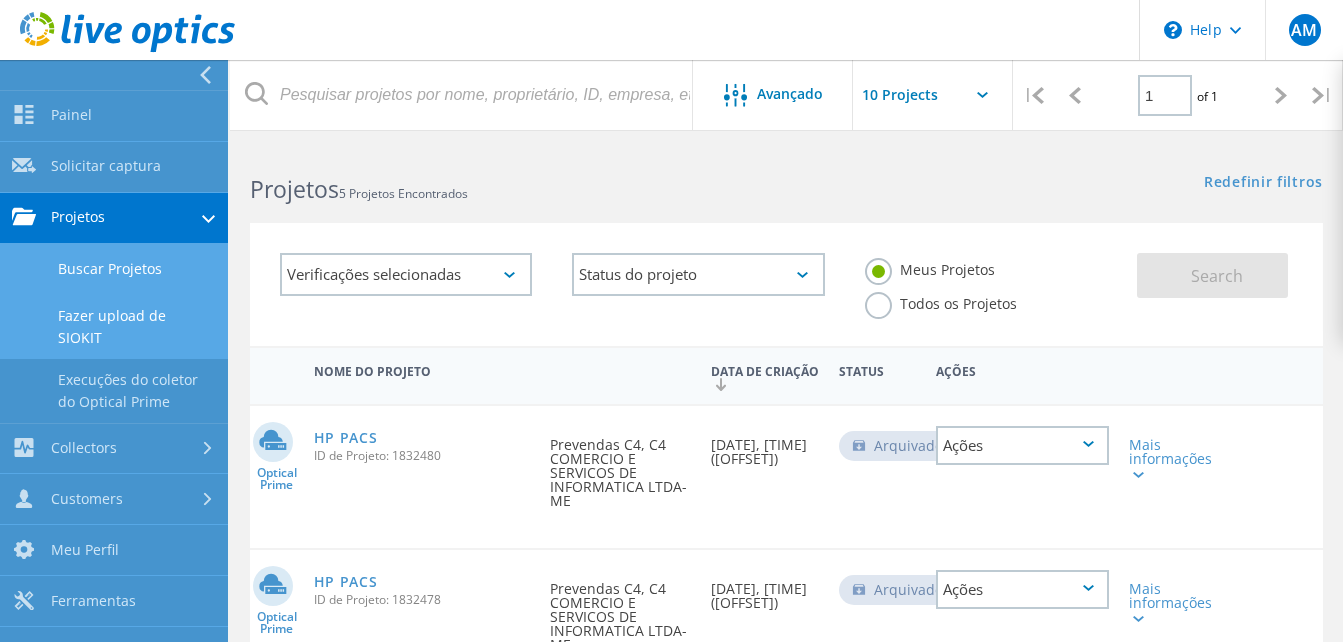 click on "Fazer upload de SIOKIT" at bounding box center (114, 327) 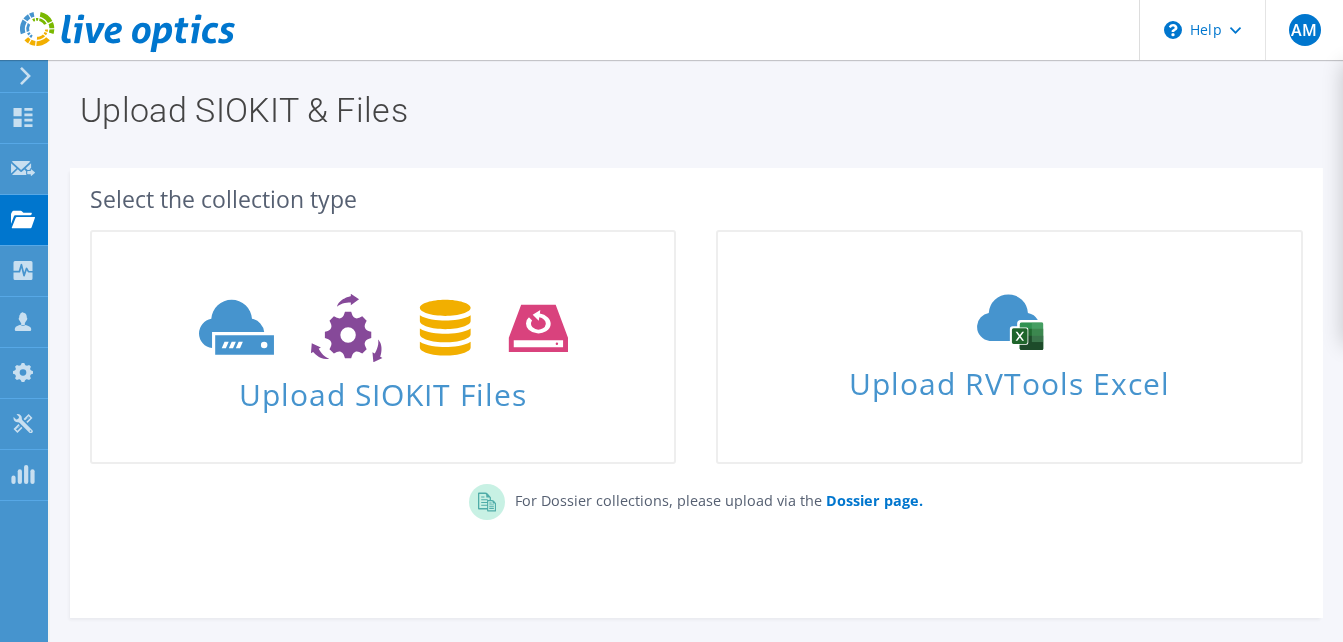 scroll, scrollTop: 0, scrollLeft: 0, axis: both 